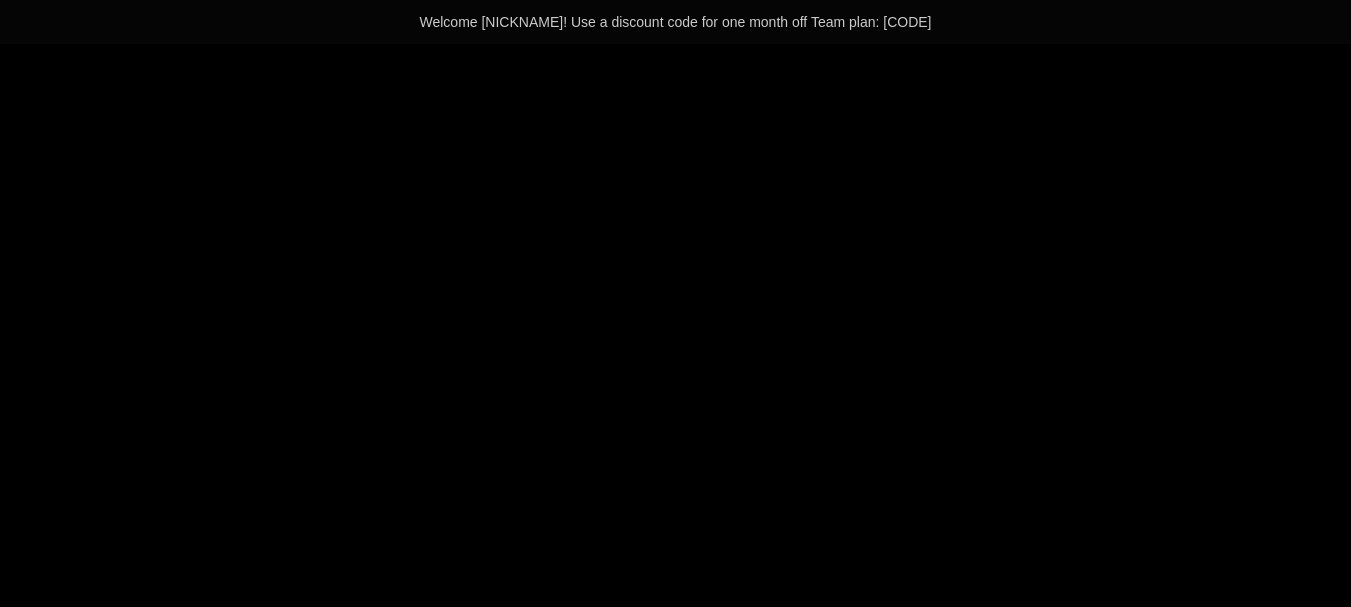 scroll, scrollTop: 0, scrollLeft: 0, axis: both 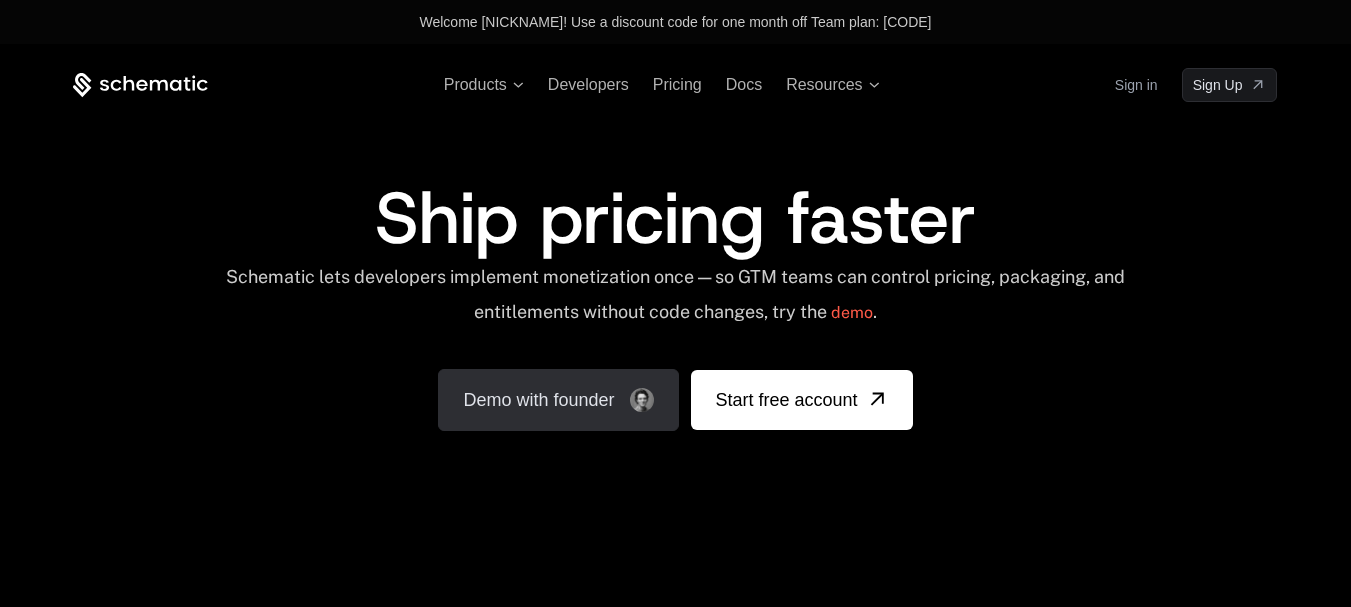 click on "Demo with founder" at bounding box center [558, 400] 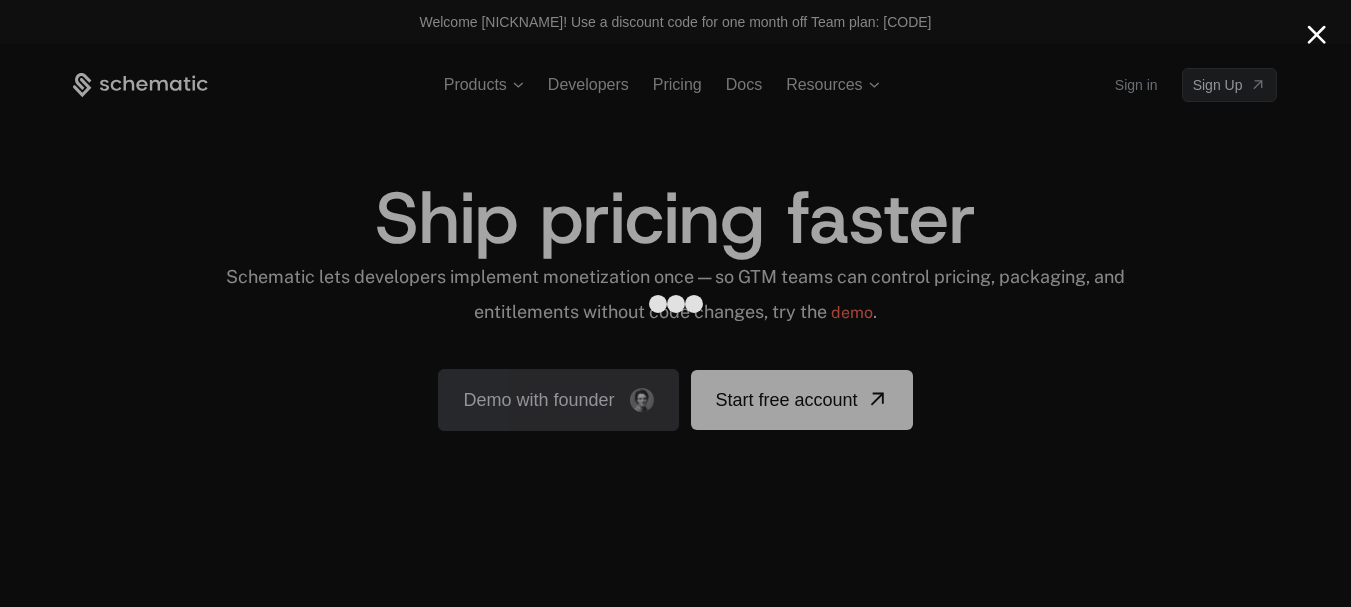 scroll, scrollTop: 0, scrollLeft: 0, axis: both 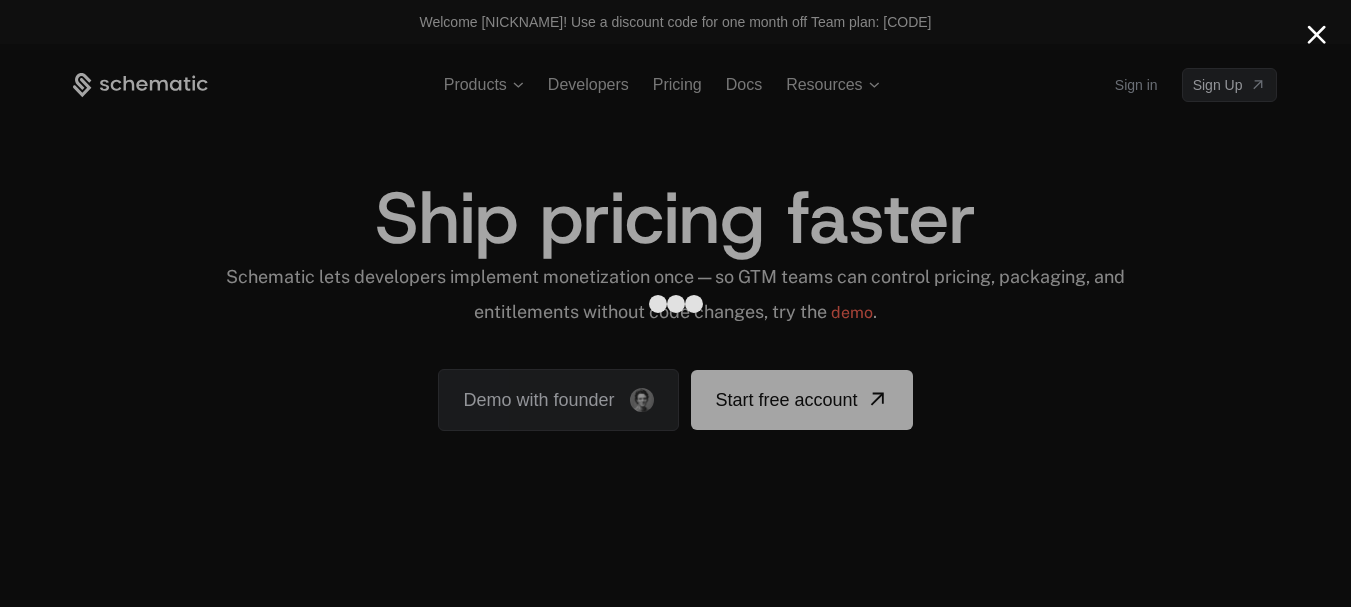 click at bounding box center (675, 303) 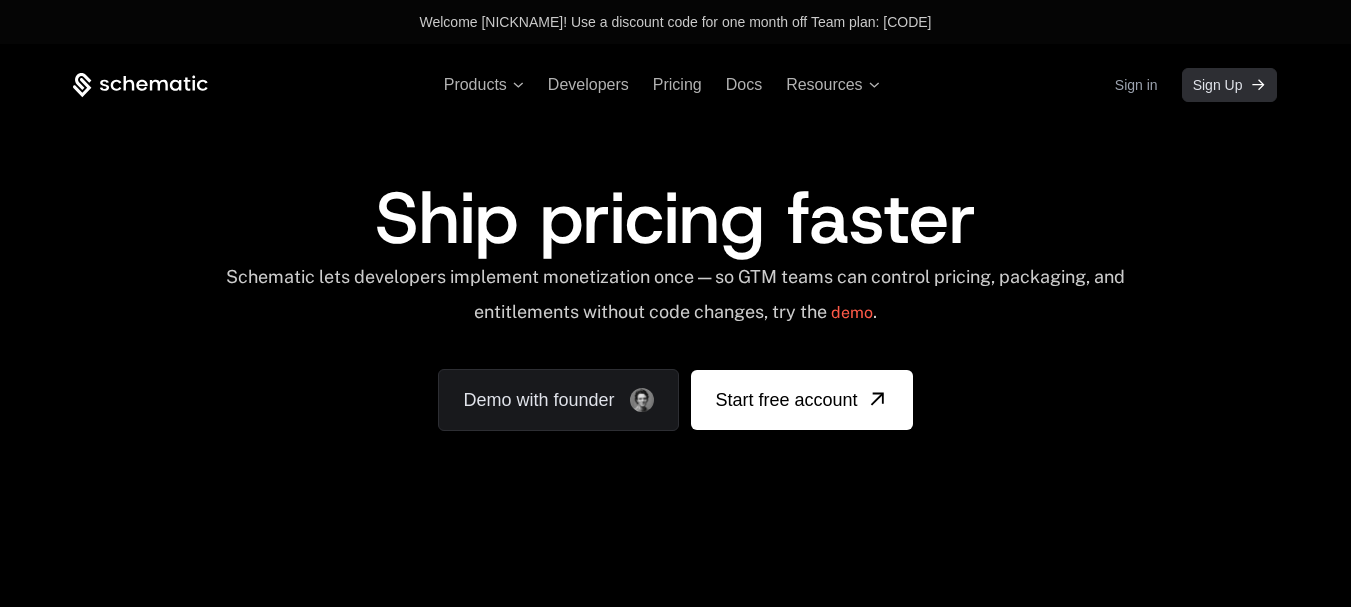 click on "Sign Up" at bounding box center [1218, 85] 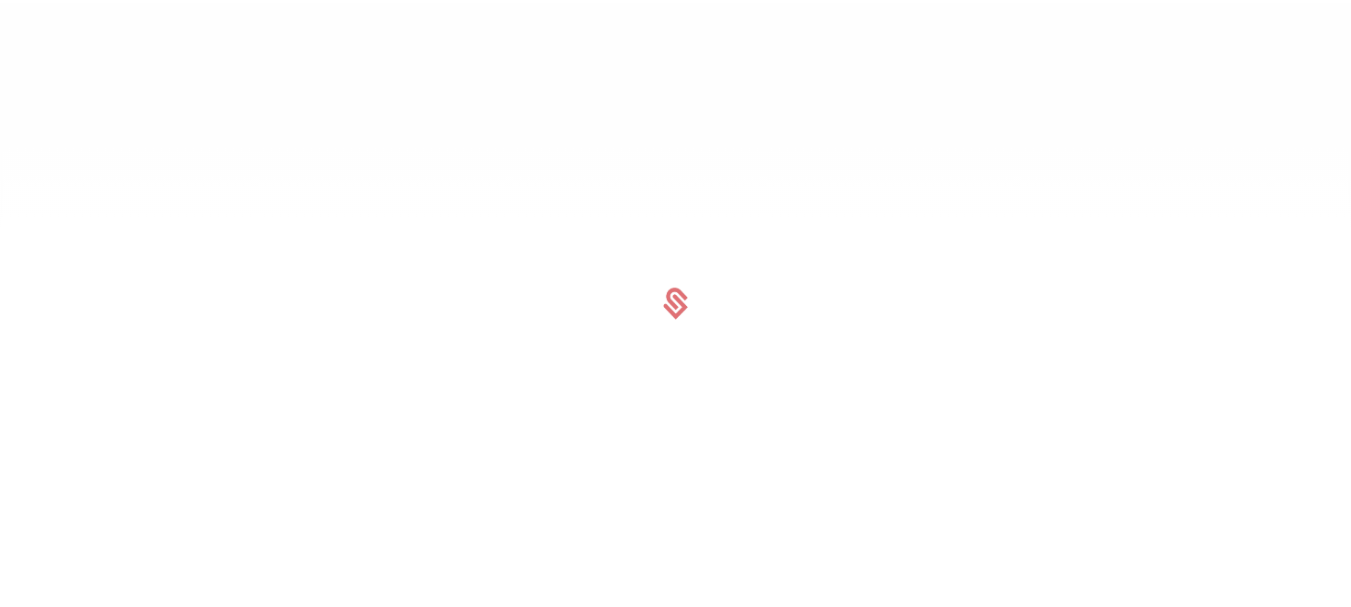 scroll, scrollTop: 0, scrollLeft: 0, axis: both 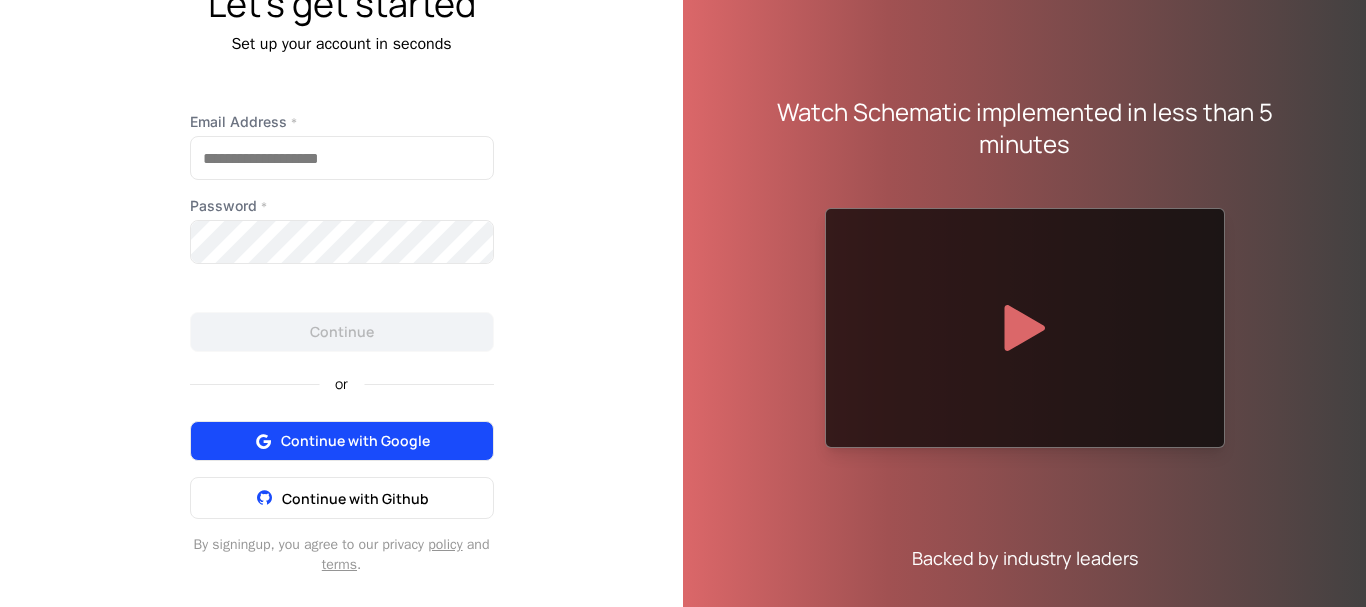click on "Continue with Google" at bounding box center (355, 441) 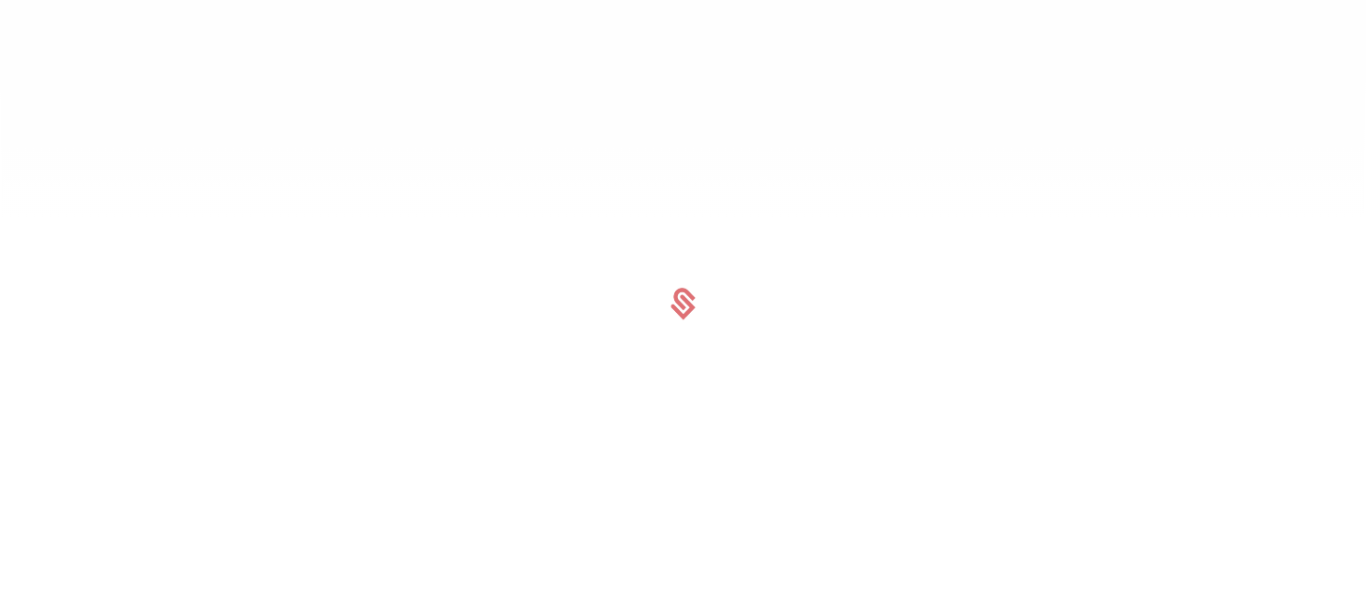 scroll, scrollTop: 0, scrollLeft: 0, axis: both 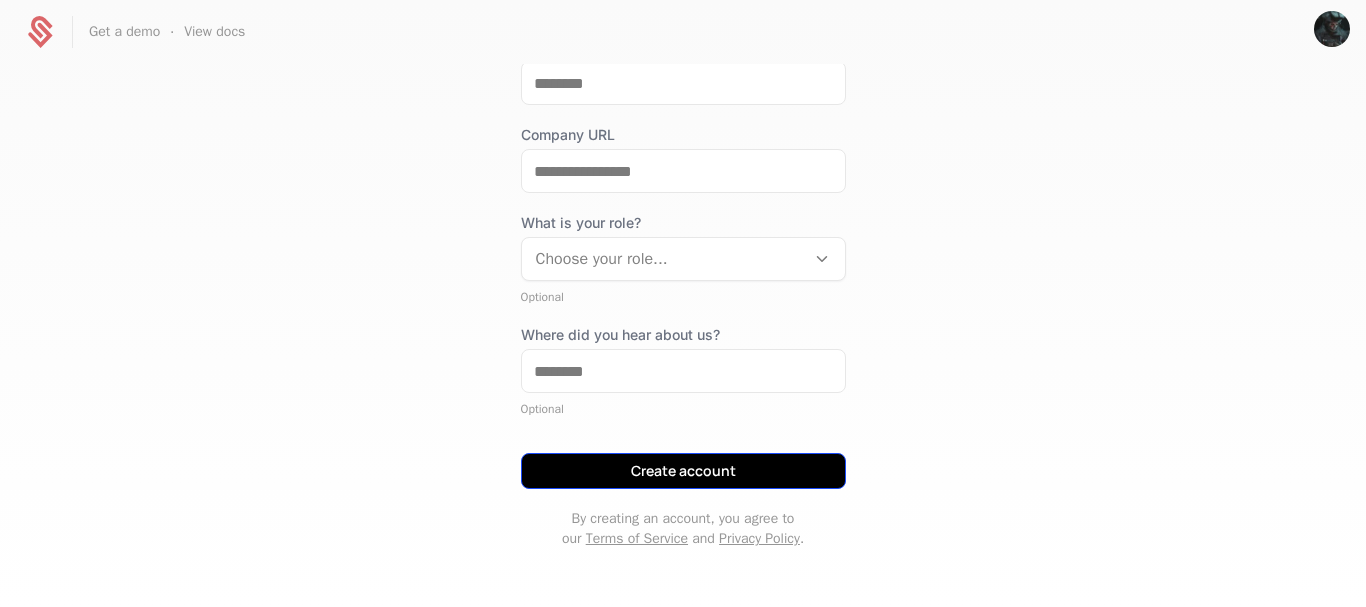 click on "Create account" at bounding box center [683, 471] 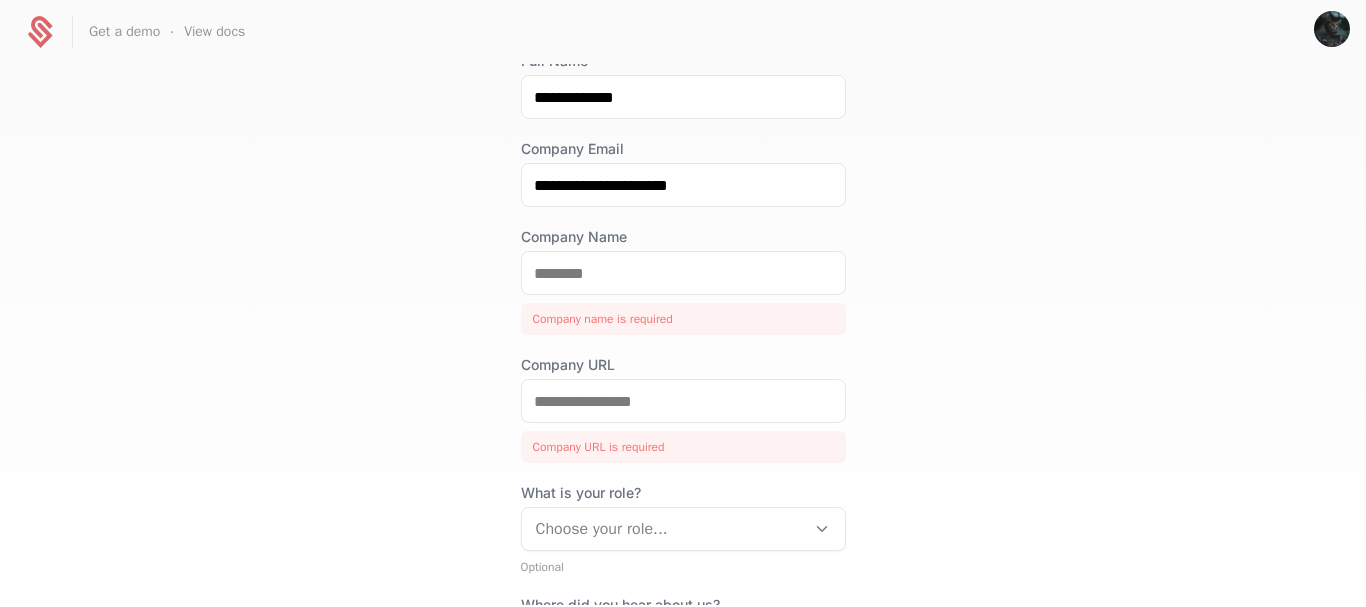 scroll, scrollTop: 143, scrollLeft: 0, axis: vertical 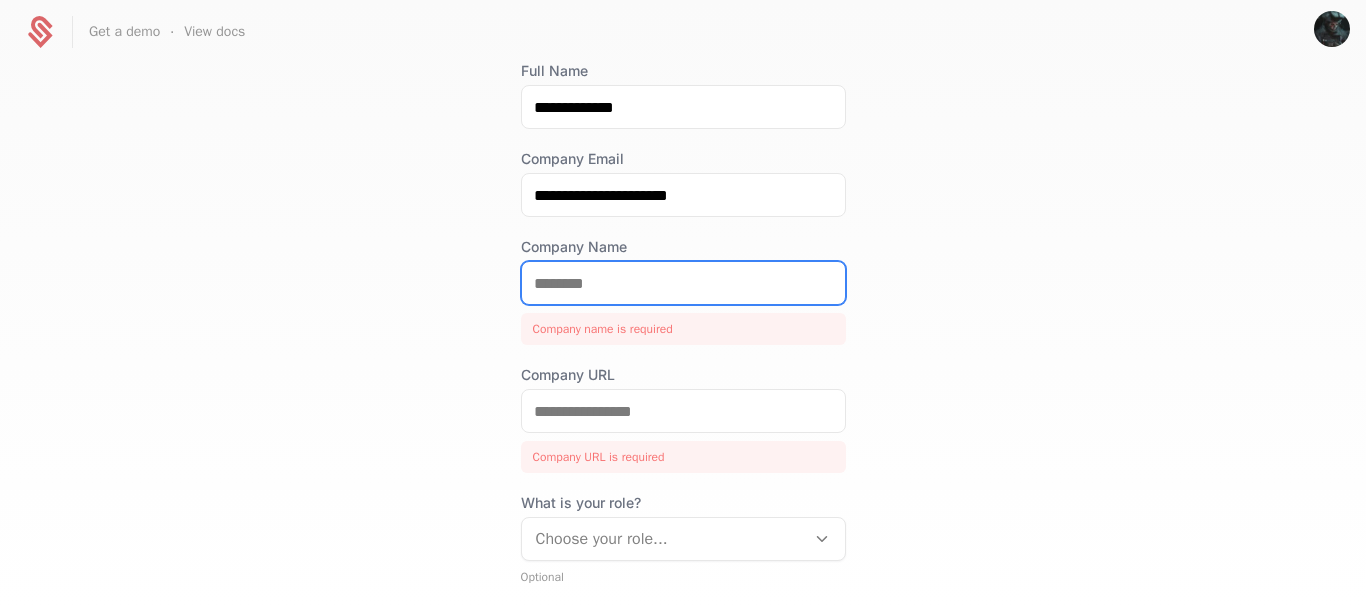 click on "Company Name" at bounding box center [683, 283] 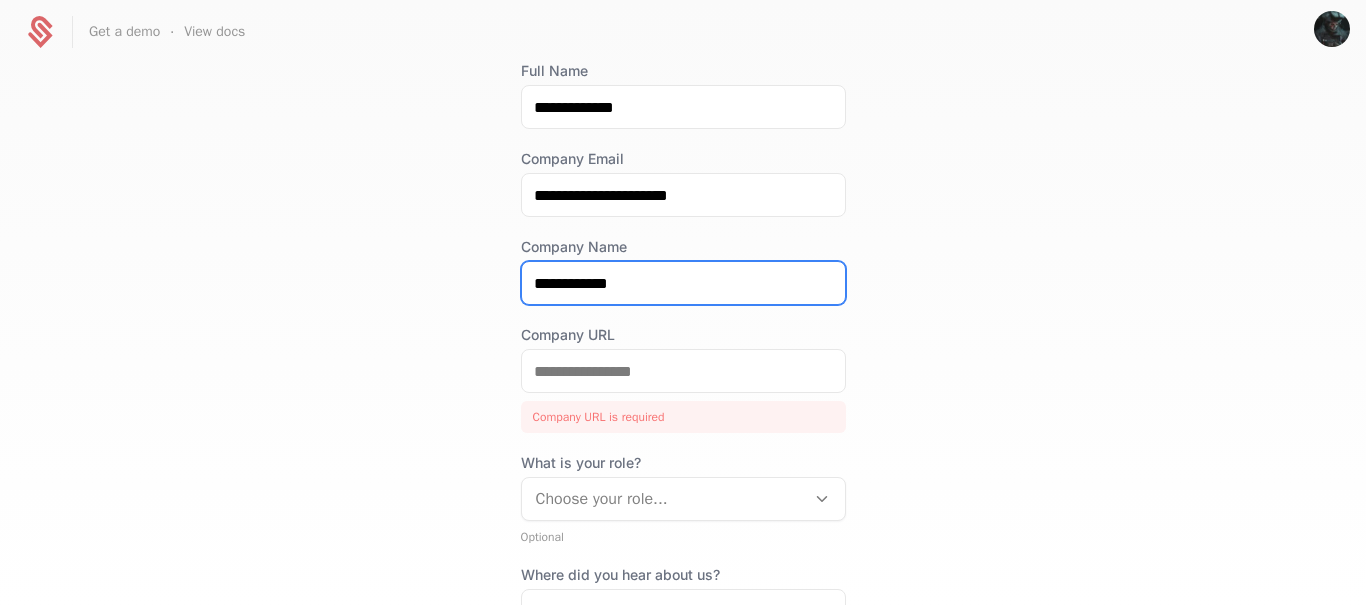 type on "**********" 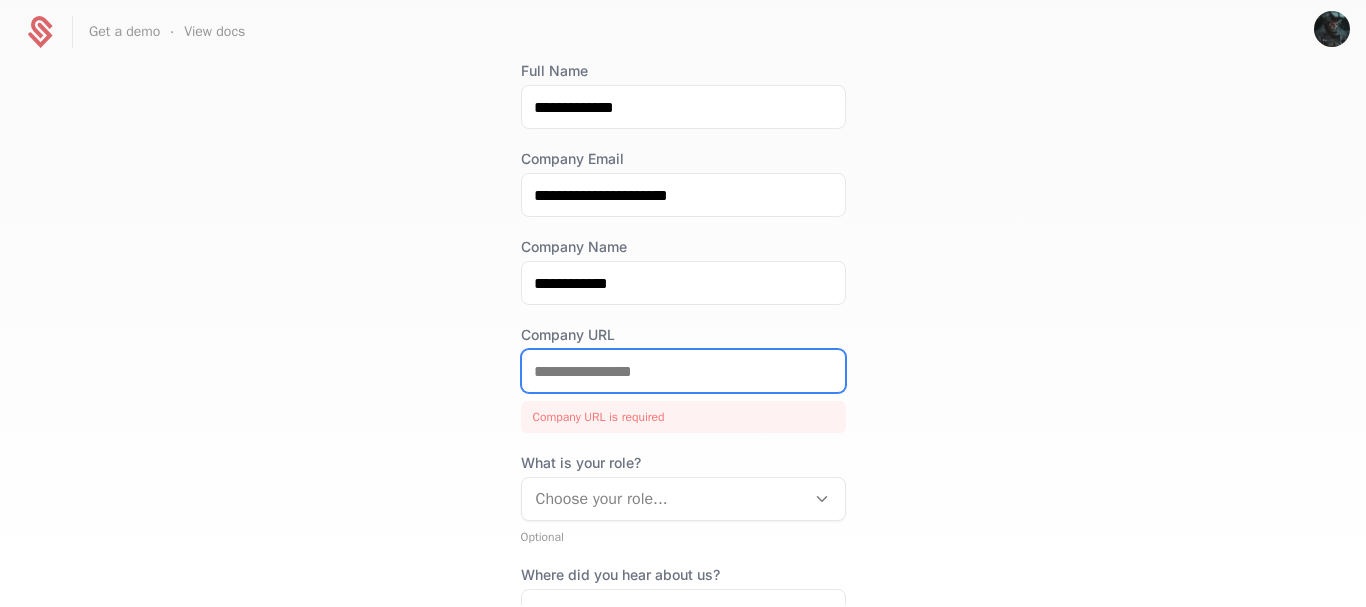 click on "Company URL" at bounding box center (683, 371) 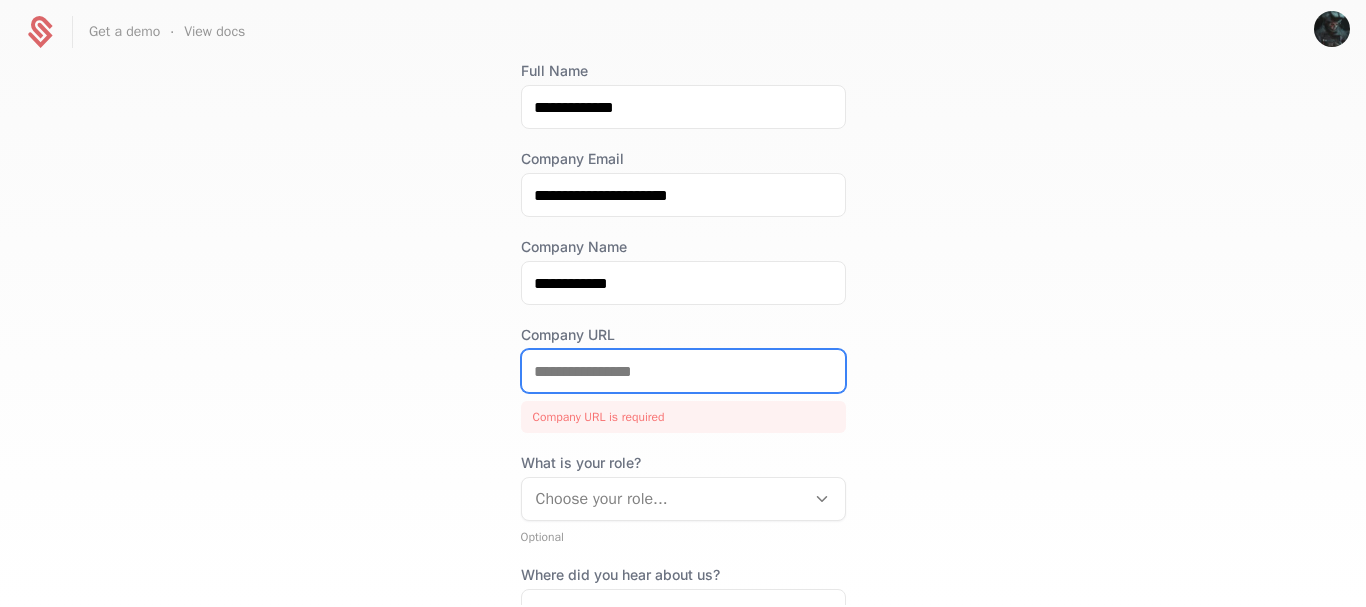 paste on "*" 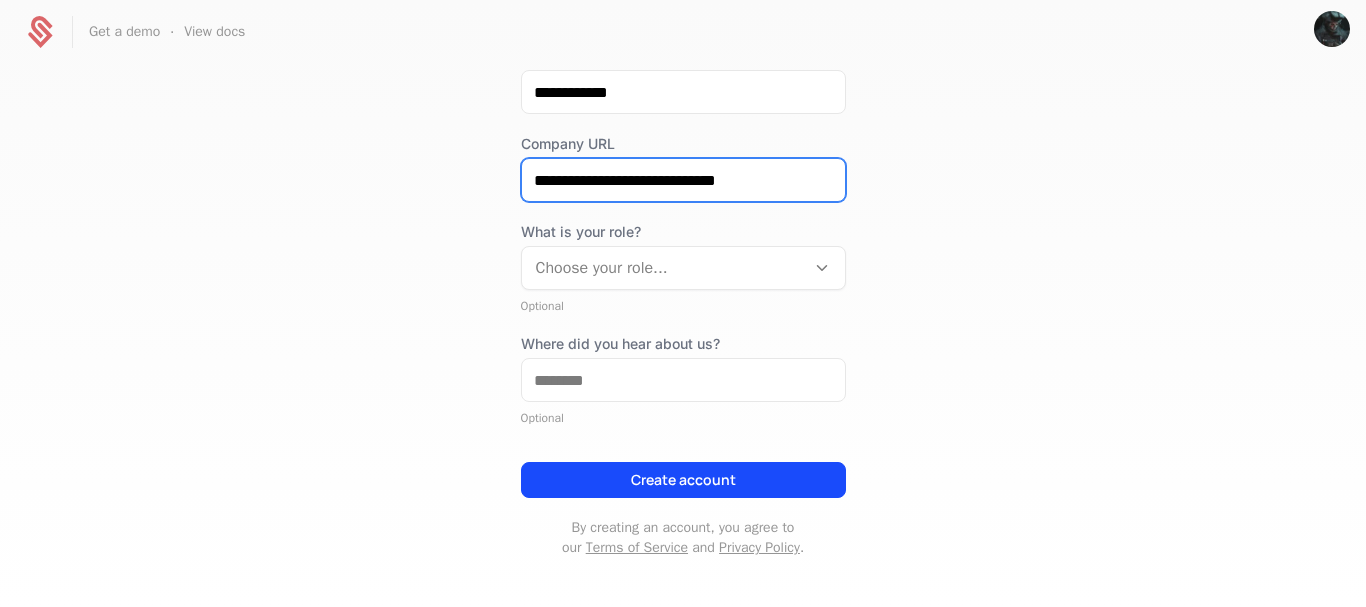 scroll, scrollTop: 336, scrollLeft: 0, axis: vertical 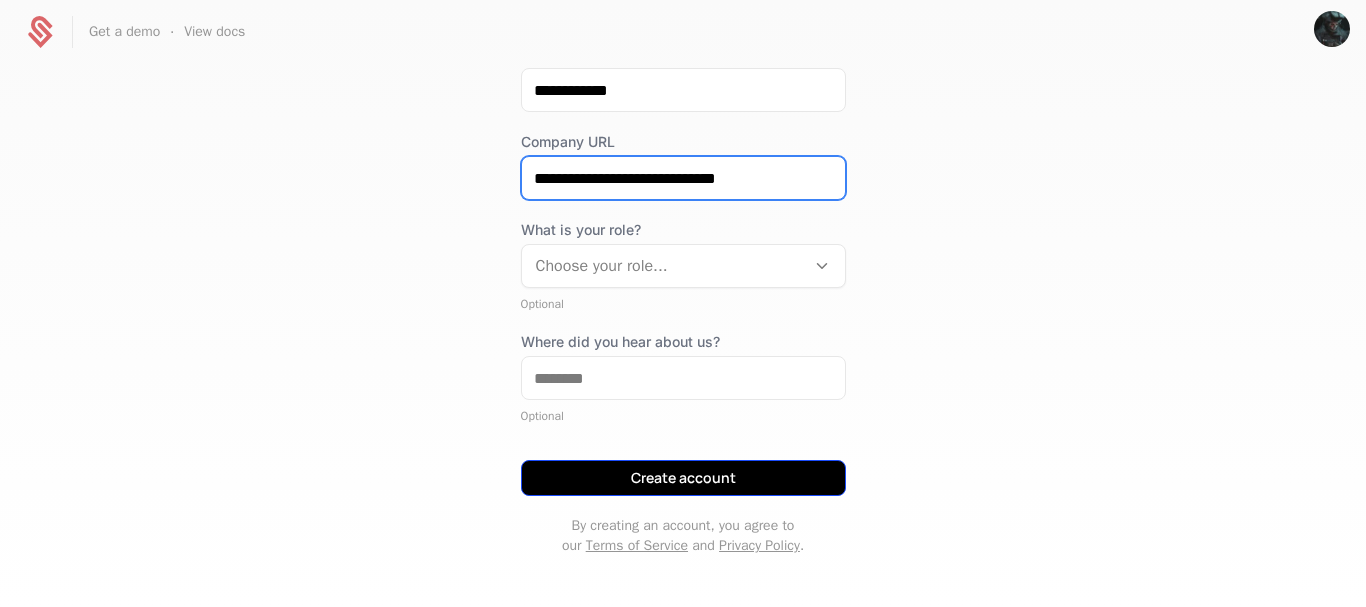 type on "**********" 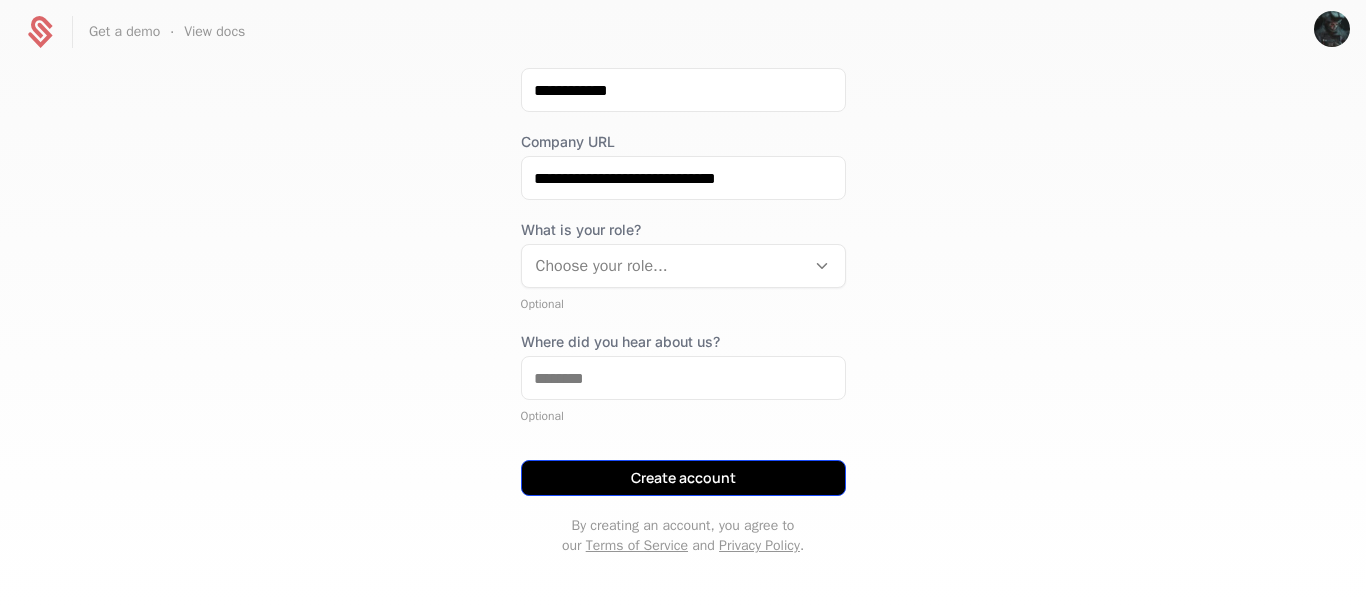 click on "Create account" at bounding box center (683, 478) 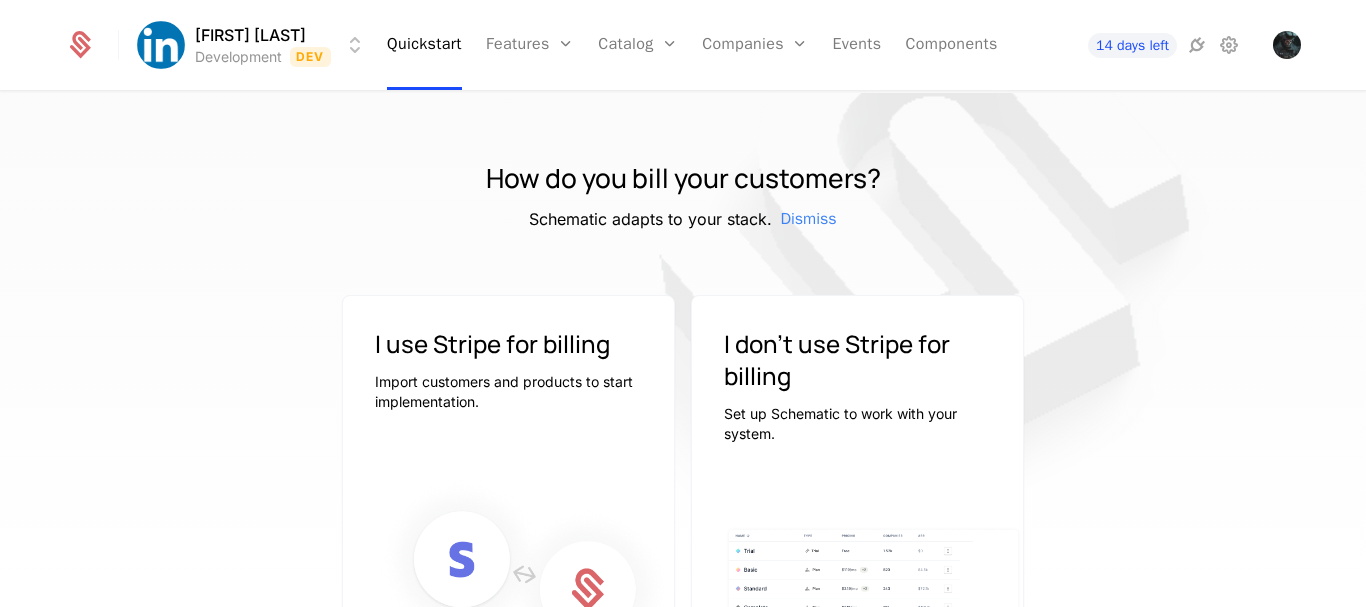 scroll, scrollTop: 0, scrollLeft: 0, axis: both 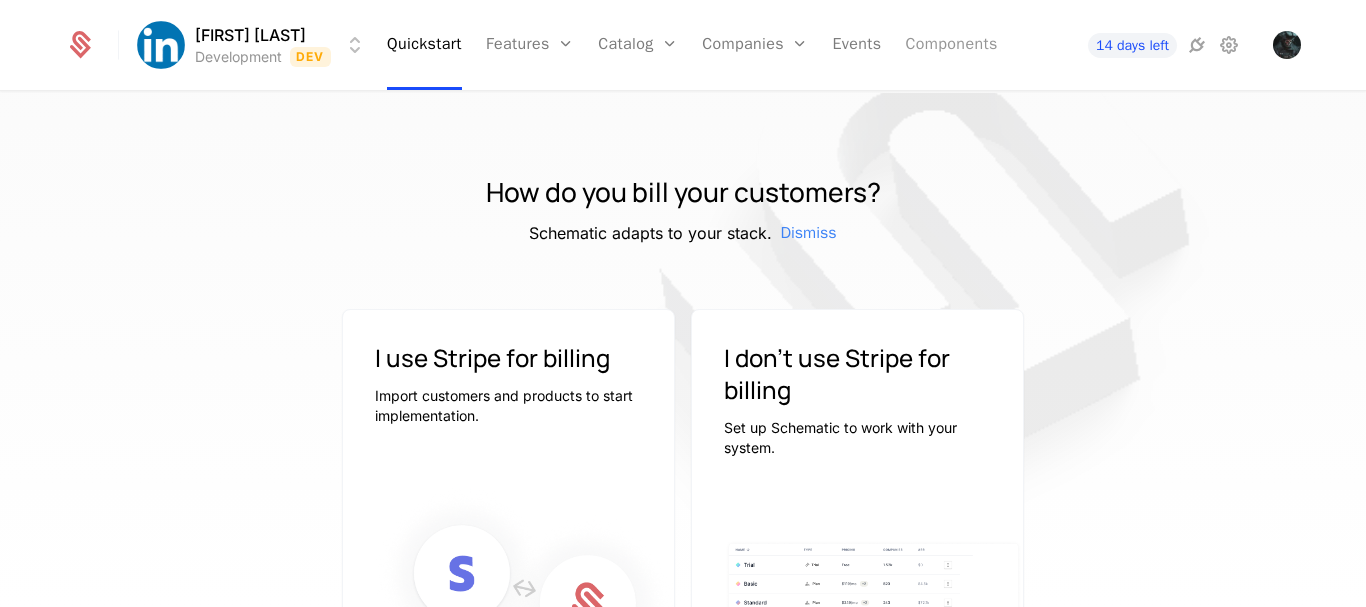 click on "Components" at bounding box center [951, 45] 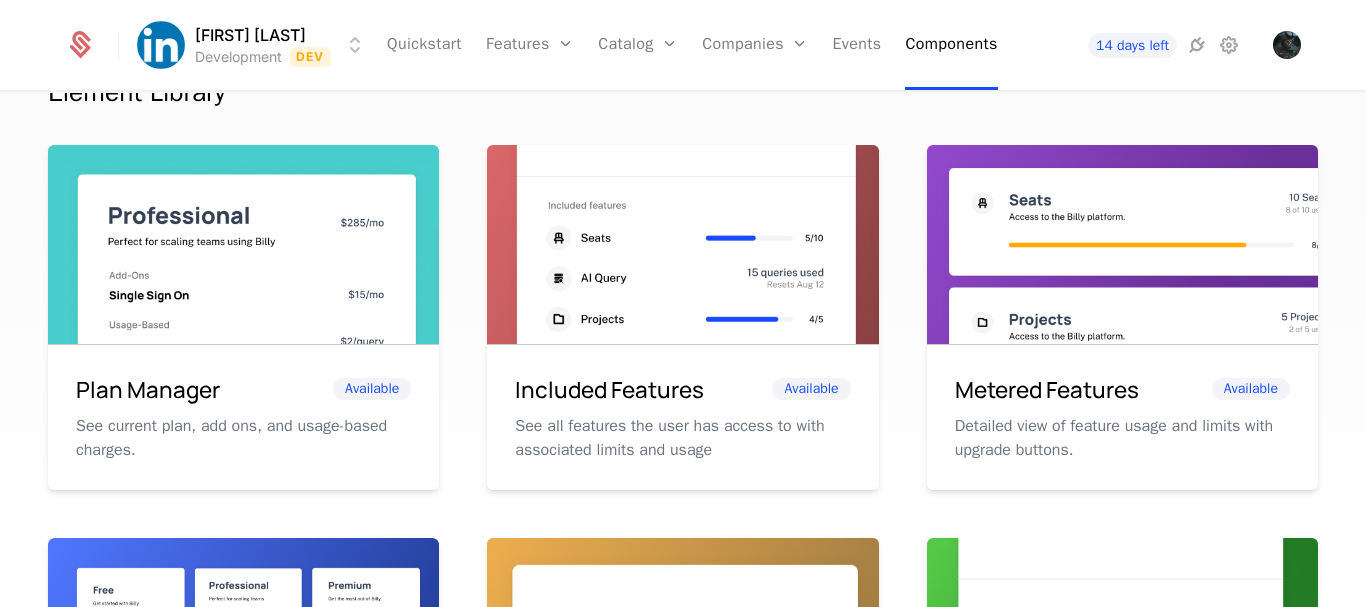 scroll, scrollTop: 0, scrollLeft: 0, axis: both 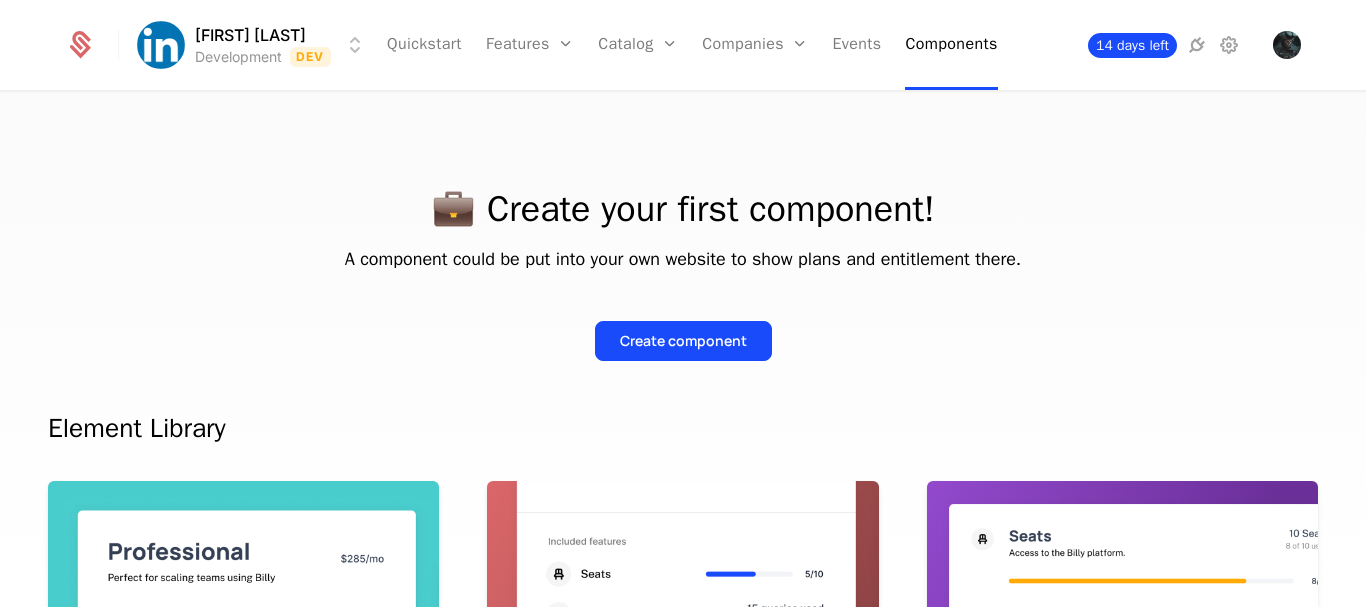 click on "14 days left" at bounding box center (1132, 45) 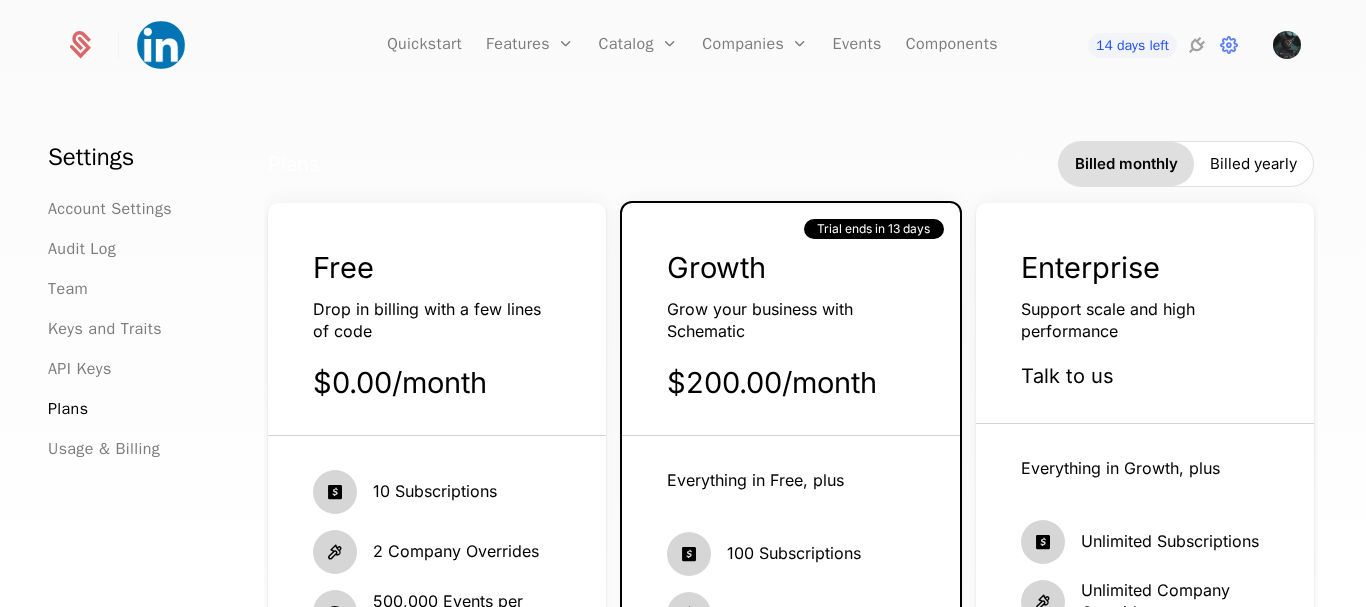 click on "Free" at bounding box center (343, 267) 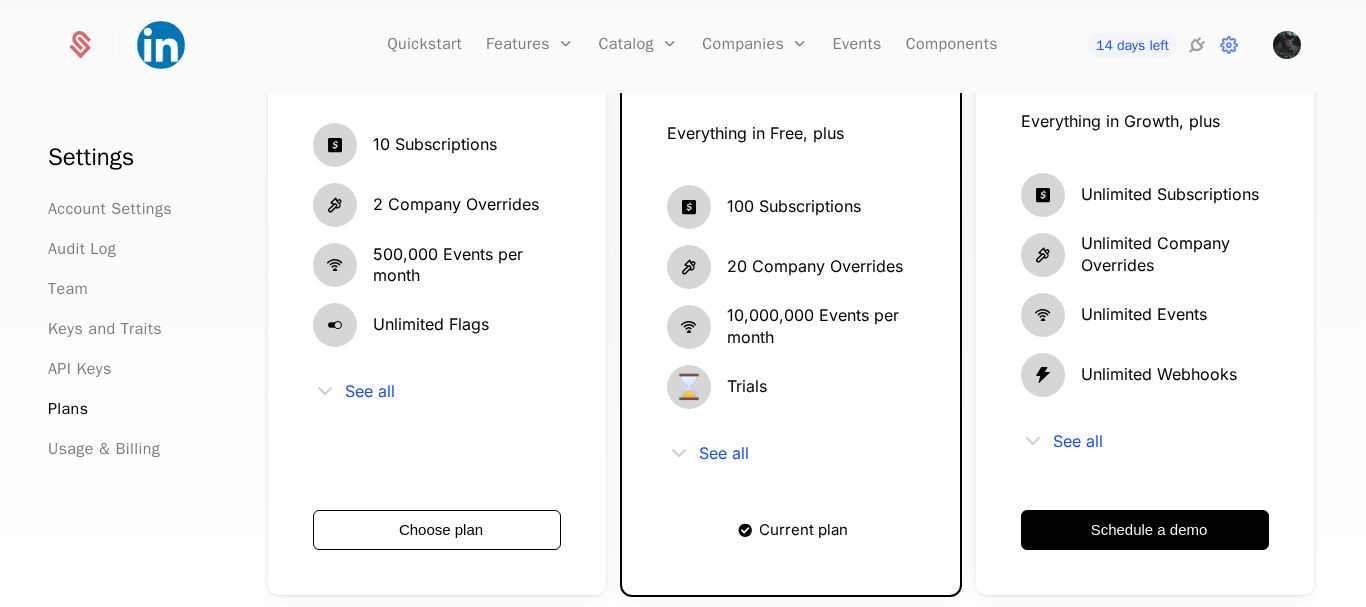 scroll, scrollTop: 340, scrollLeft: 0, axis: vertical 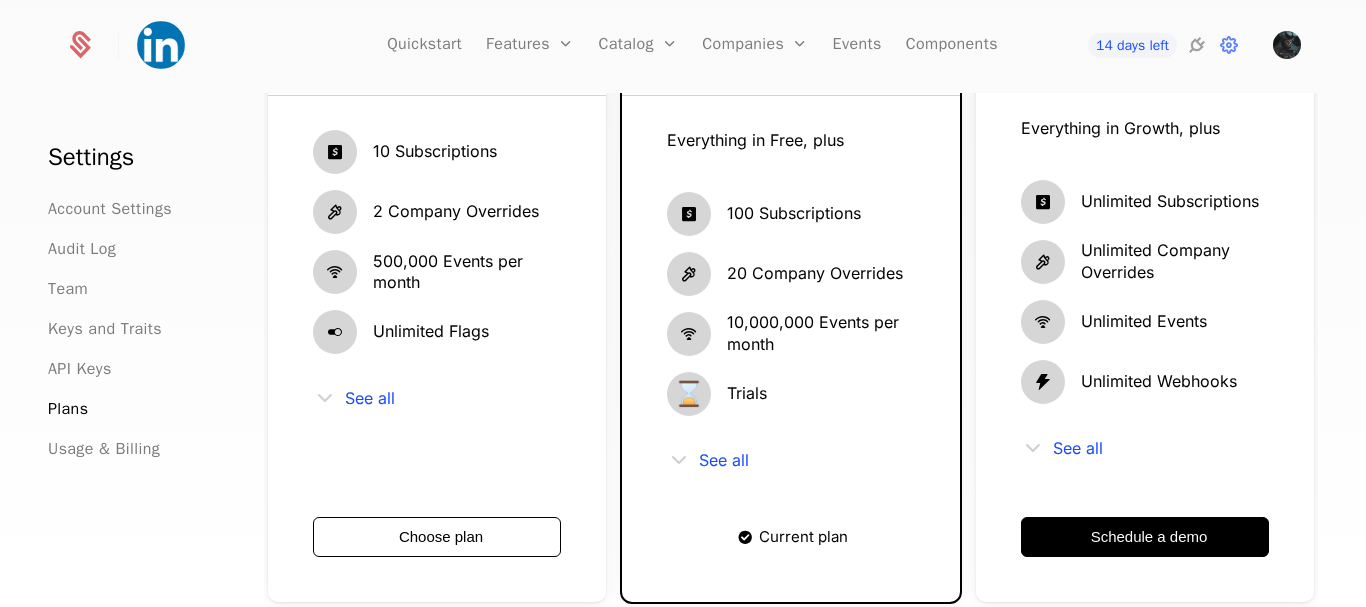 click on "See all" at bounding box center (437, 398) 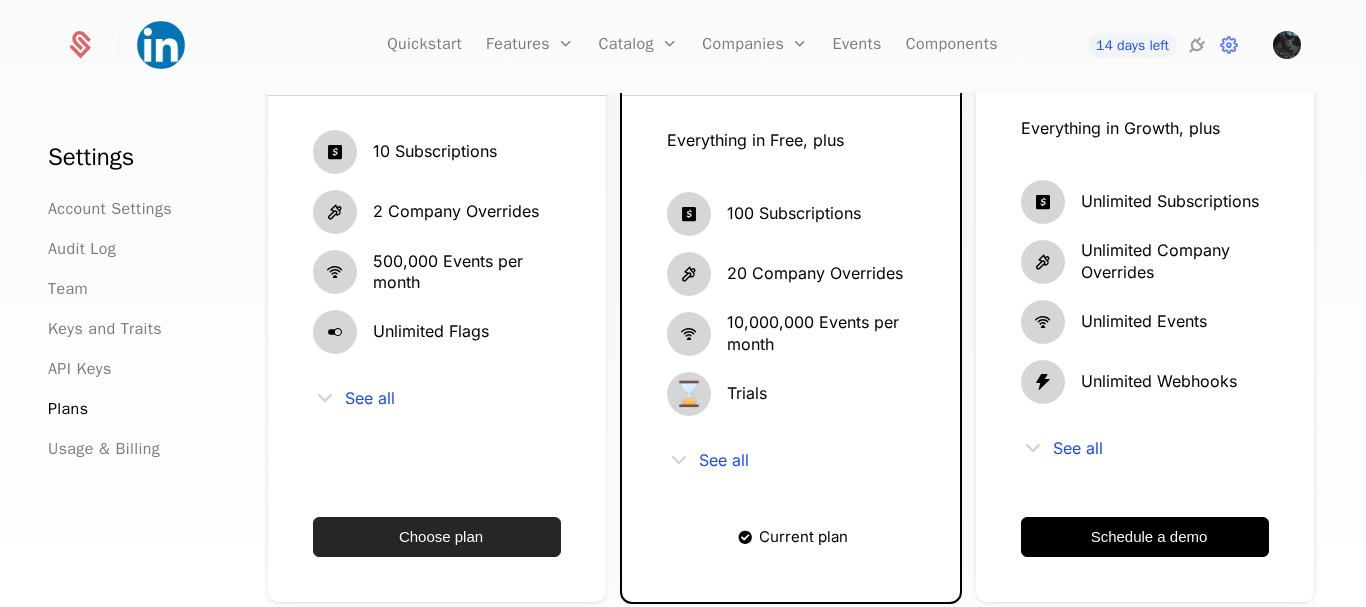 click on "Choose plan" at bounding box center (437, 537) 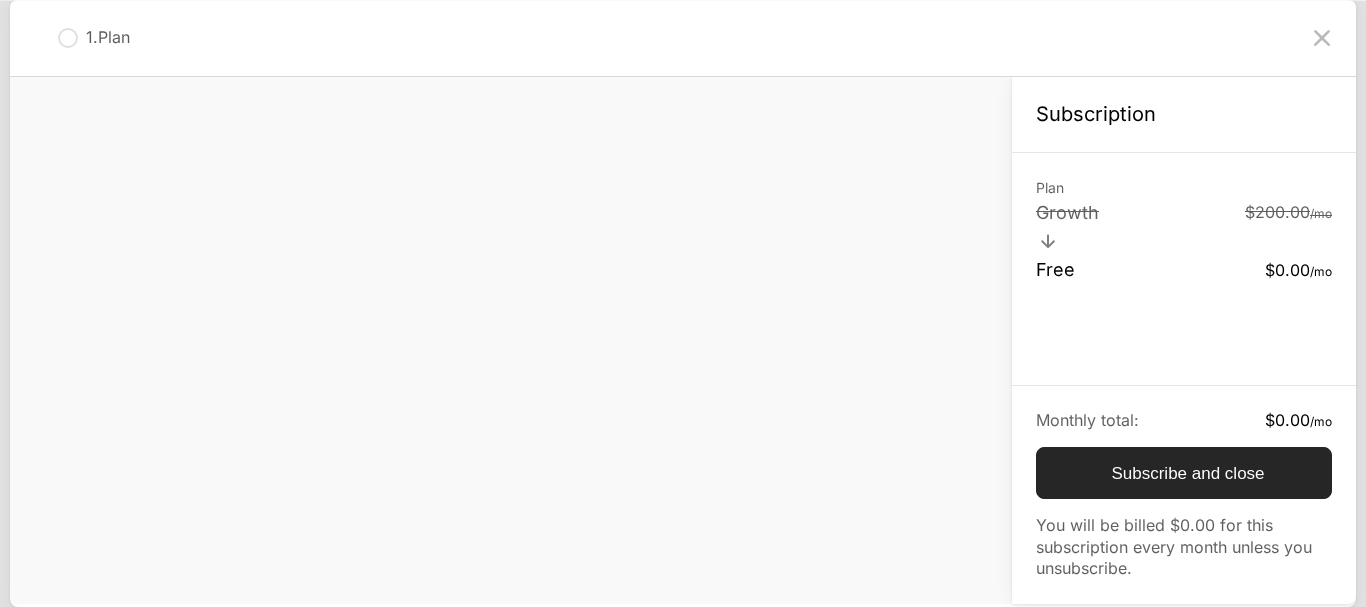 click on "Subscribe and close" at bounding box center [1184, 473] 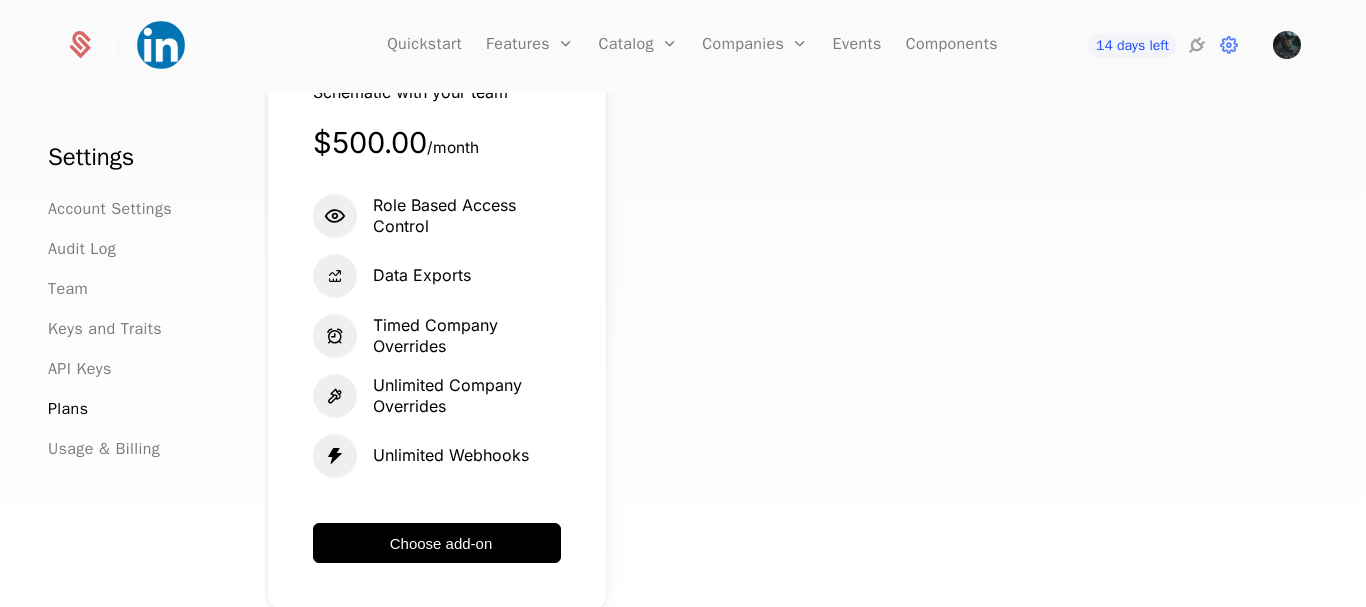 scroll, scrollTop: 0, scrollLeft: 0, axis: both 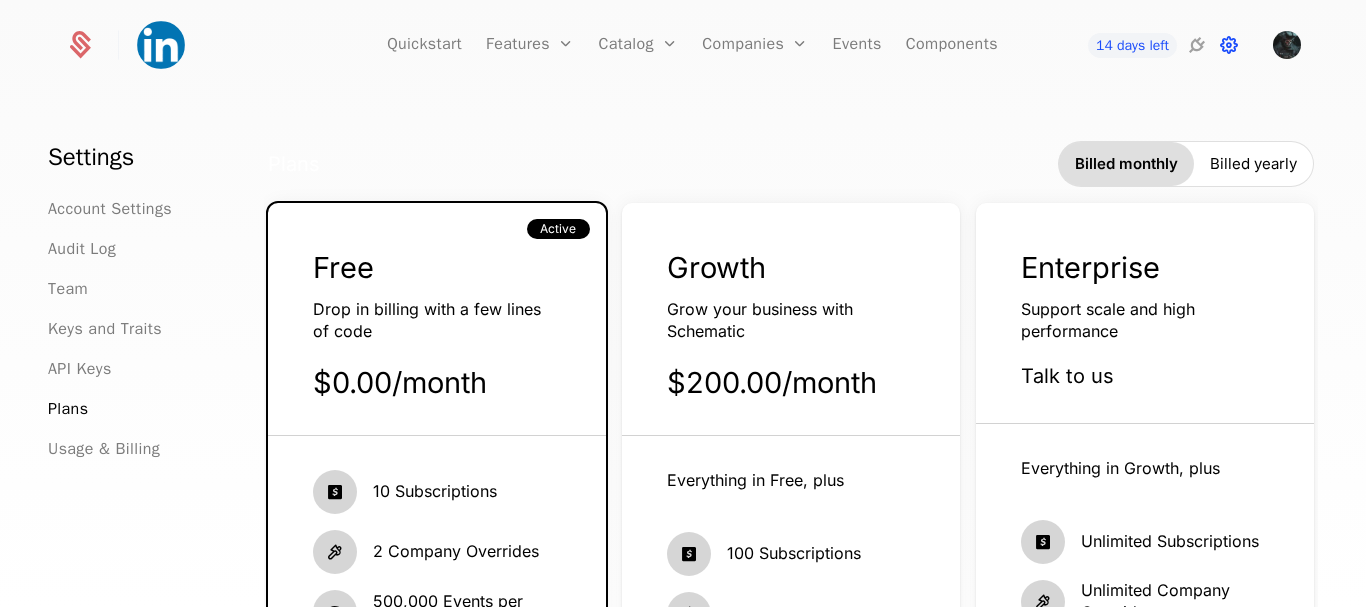 click at bounding box center (1229, 45) 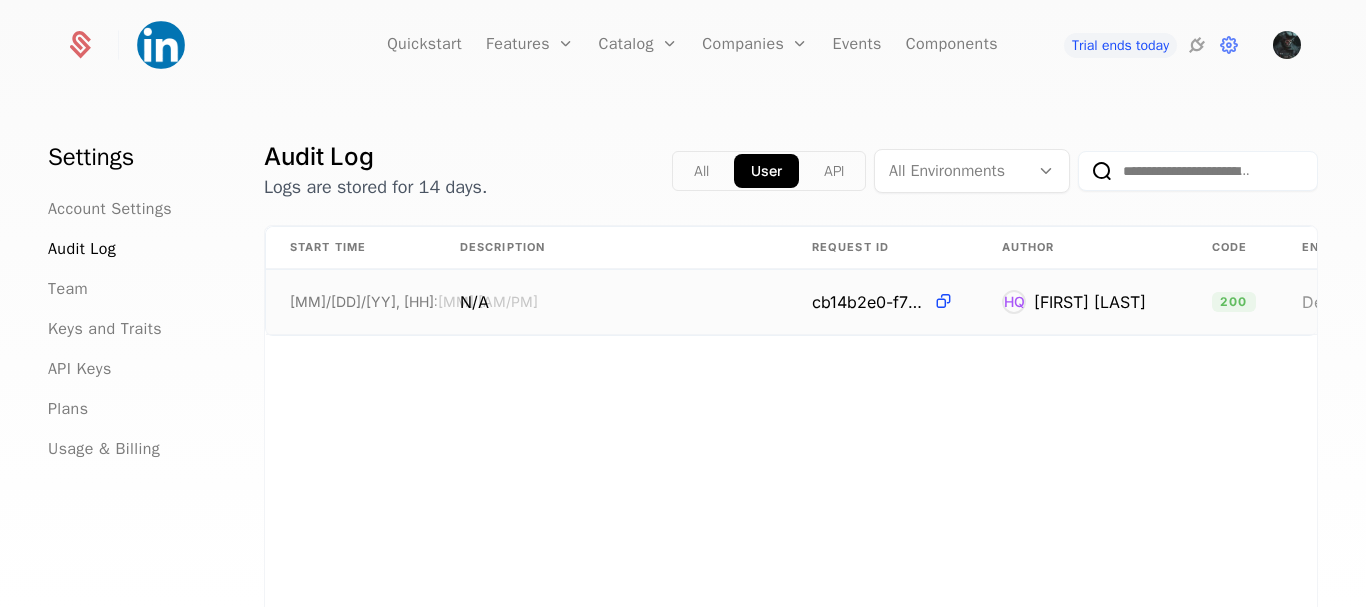 click on "Hanzala Qarar" at bounding box center (1090, 302) 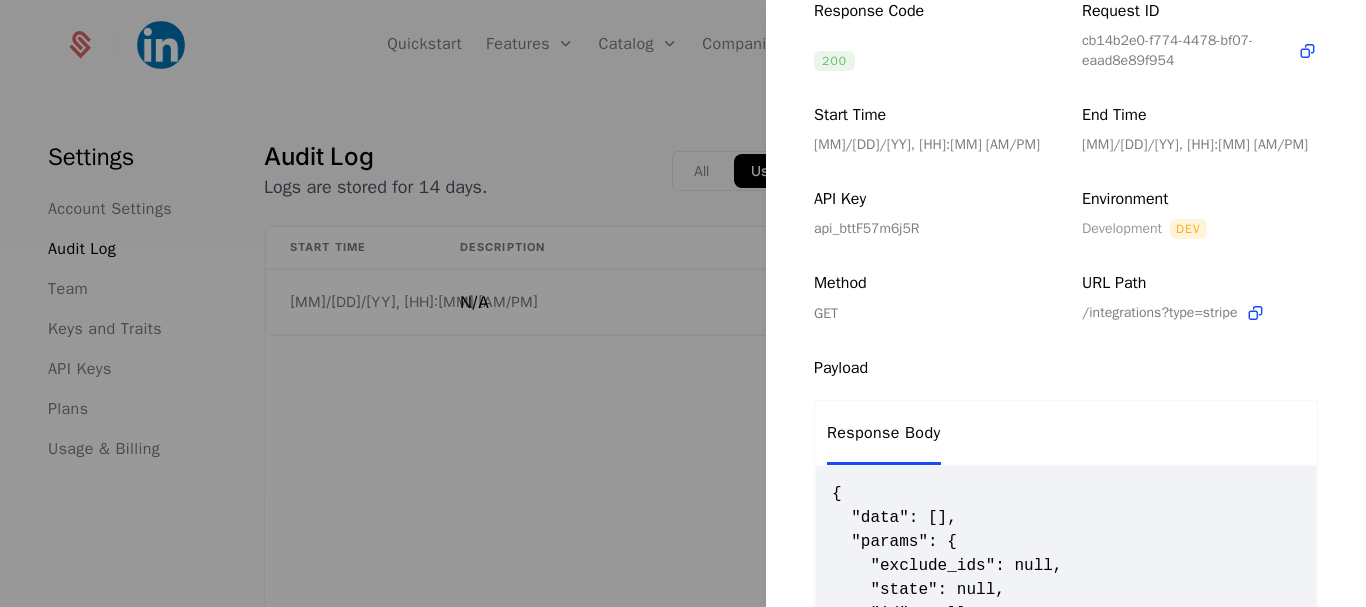 scroll, scrollTop: 300, scrollLeft: 0, axis: vertical 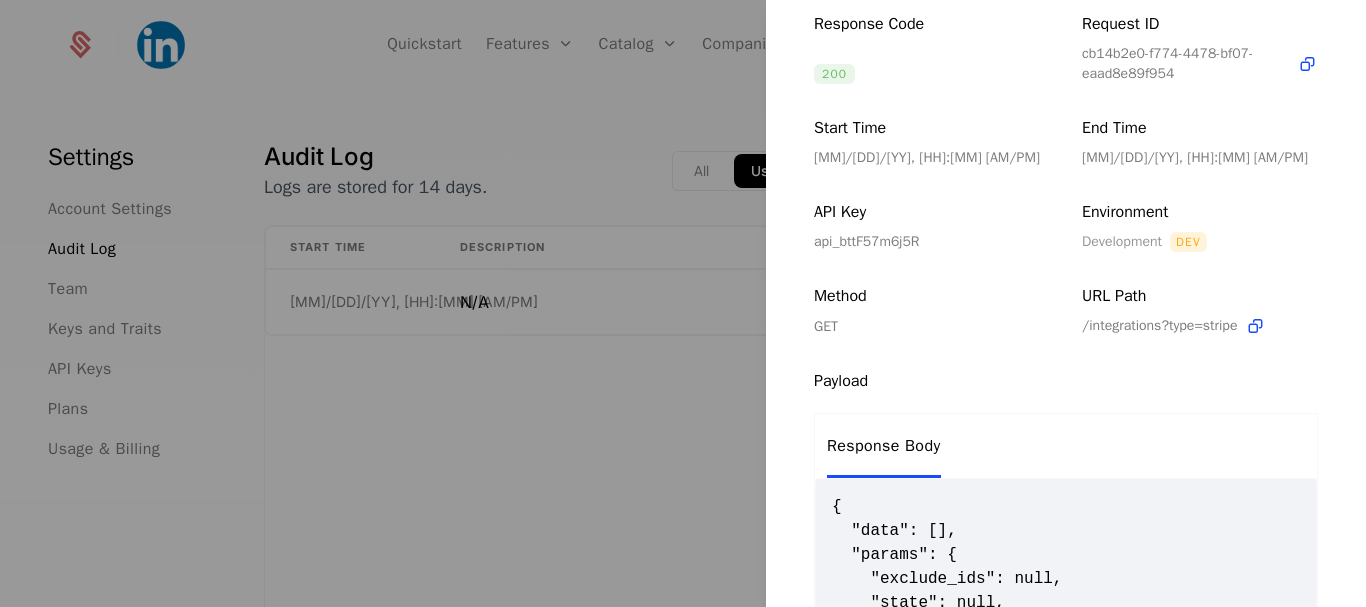 click at bounding box center (683, 303) 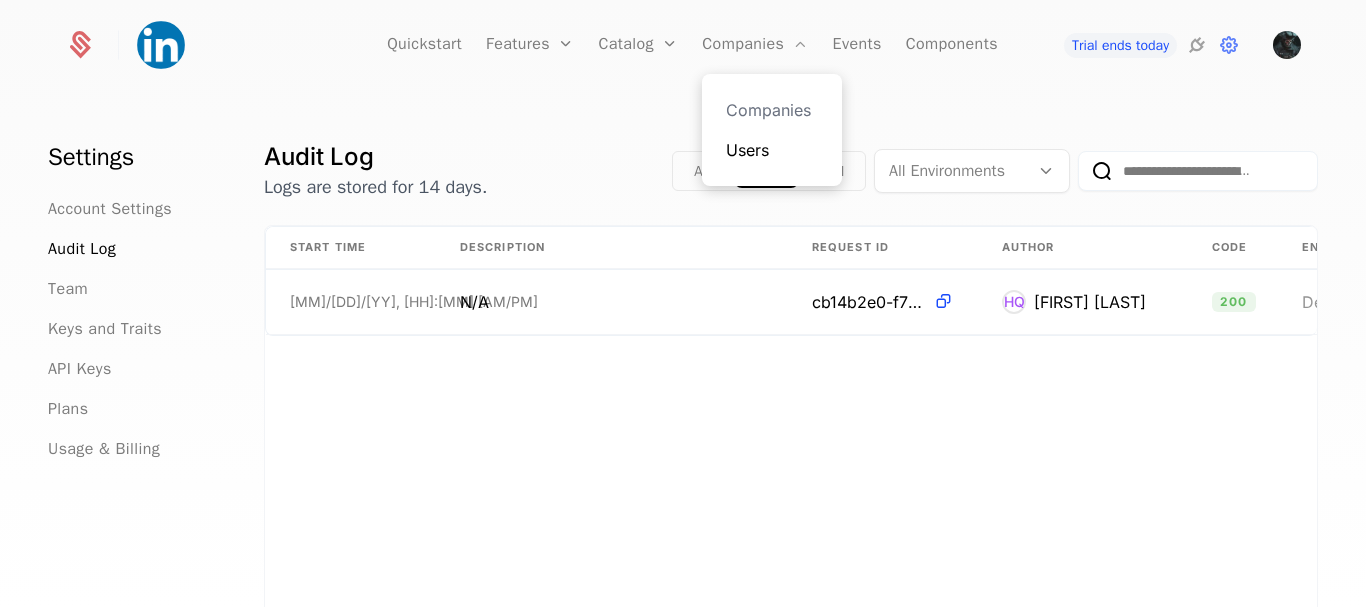 click on "Users" at bounding box center (772, 150) 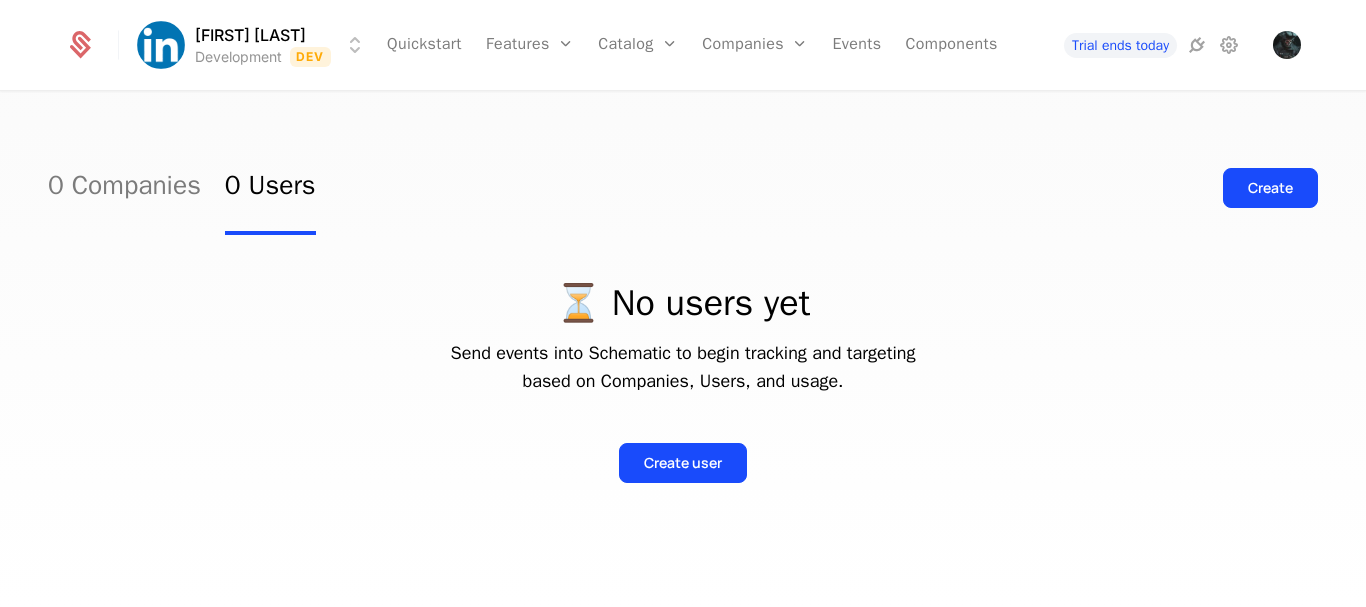 click on "talha space Development Dev Quickstart Features Features Flags Catalog Plans Add Ons Configuration Companies Companies Users Events Components Trial ends today" at bounding box center (683, 45) 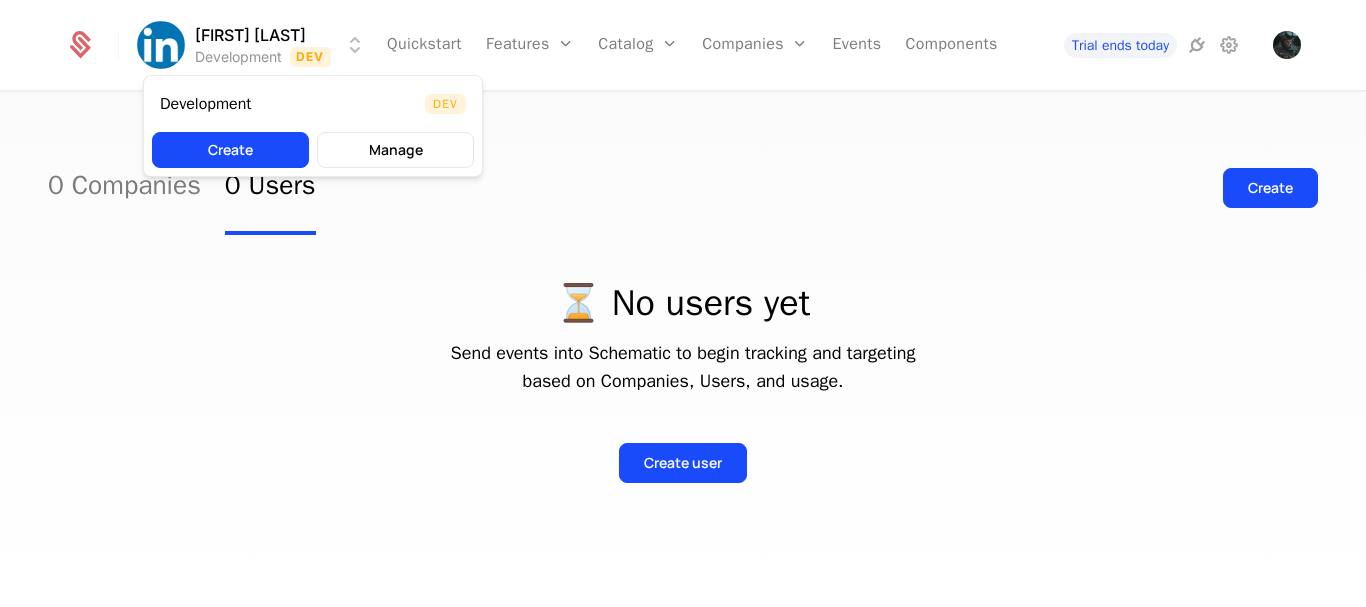 click on "talha space Development Dev Quickstart Features Features Flags Catalog Plans Add Ons Configuration Companies Companies Users Events Components Trial ends today 0 Companies 0 Users Create ⏳ No users yet Send events into Schematic to begin tracking and targeting based on Companies, Users, and usage. Create user
Best Viewed on Desktop You're currently viewing this on a  mobile device . For the best experience,   we recommend using a desktop or larger screens , as the application isn't fully optimized for smaller resolutions just yet. Got it  Development Dev Create Manage" at bounding box center (683, 303) 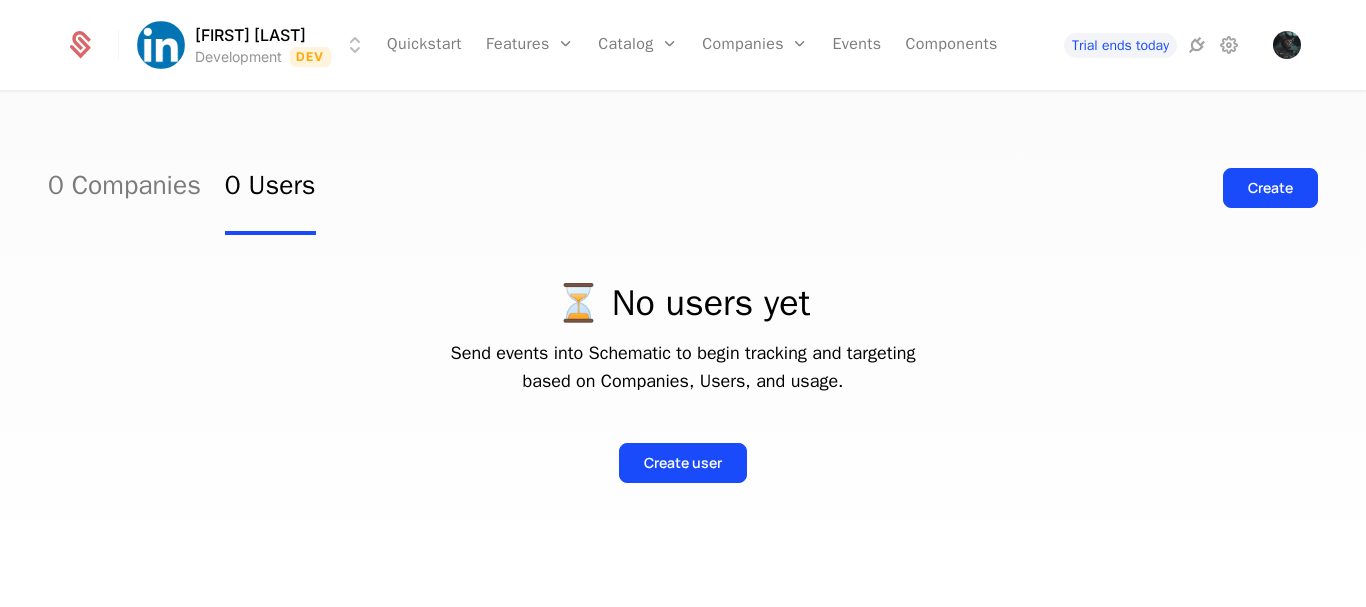 click on "talha space Development Dev Quickstart Features Features Flags Catalog Plans Add Ons Configuration Companies Companies Users Events Components Trial ends today 0 Companies 0 Users Create ⏳ No users yet Send events into Schematic to begin tracking and targeting based on Companies, Users, and usage. Create user
Best Viewed on Desktop You're currently viewing this on a  mobile device . For the best experience,   we recommend using a desktop or larger screens , as the application isn't fully optimized for smaller resolutions just yet. Got it" at bounding box center (683, 303) 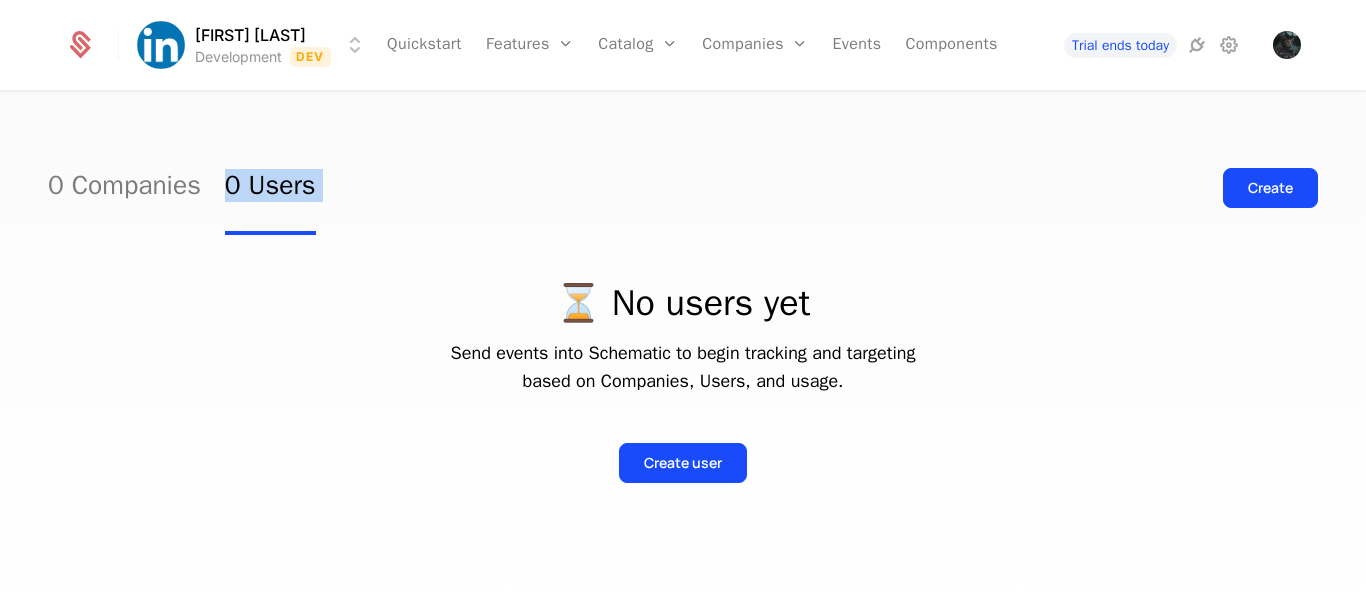 click on "talha space Development Dev Quickstart Features Features Flags Catalog Plans Add Ons Configuration Companies Companies Users Events Components Trial ends today 0 Companies 0 Users Create ⏳ No users yet Send events into Schematic to begin tracking and targeting based on Companies, Users, and usage. Create user
Best Viewed on Desktop You're currently viewing this on a  mobile device . For the best experience,   we recommend using a desktop or larger screens , as the application isn't fully optimized for smaller resolutions just yet. Got it" at bounding box center [683, 303] 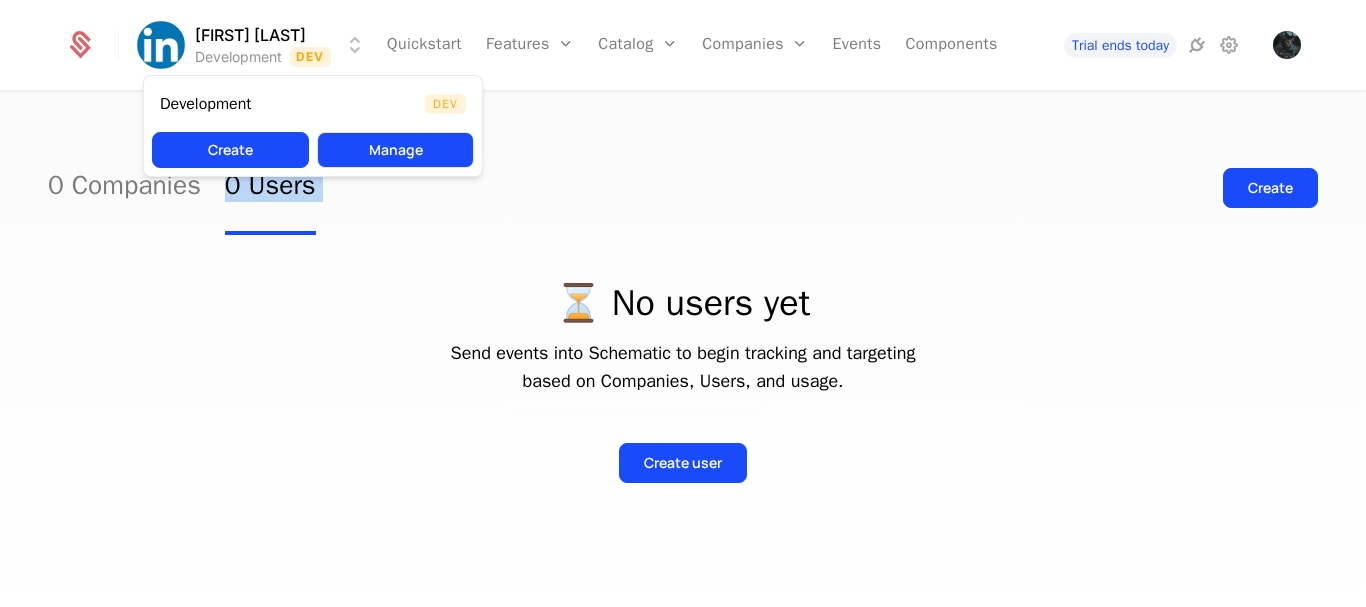 click on "Manage" at bounding box center (395, 150) 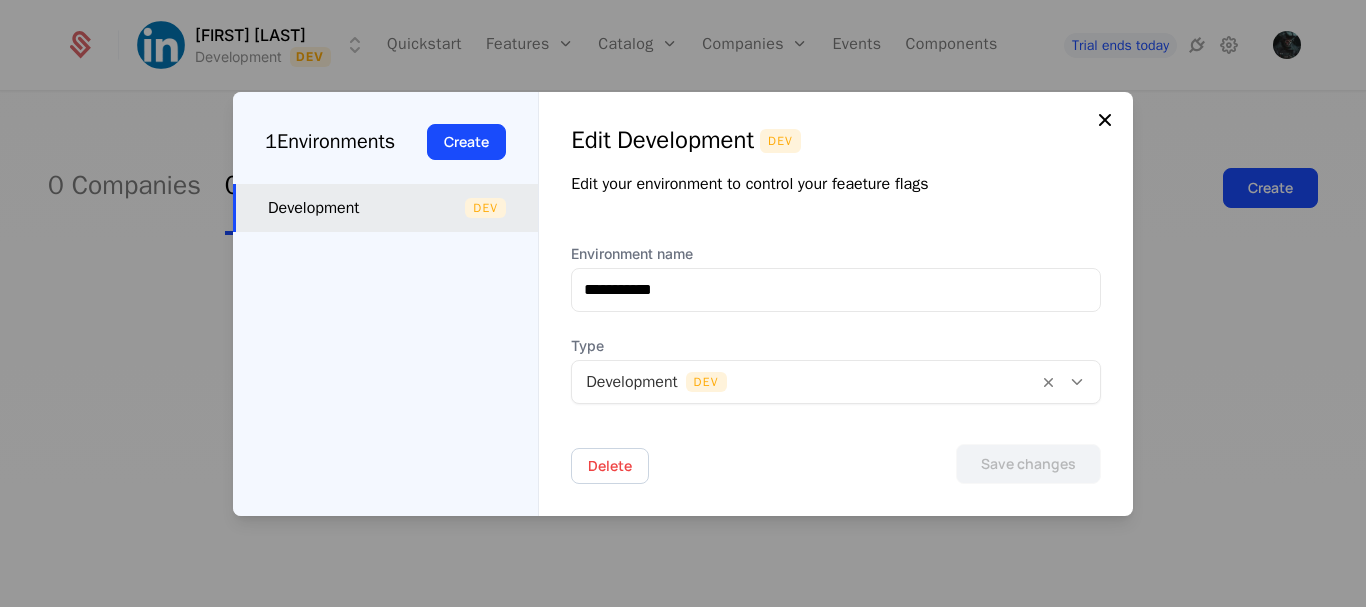 click at bounding box center (1105, 120) 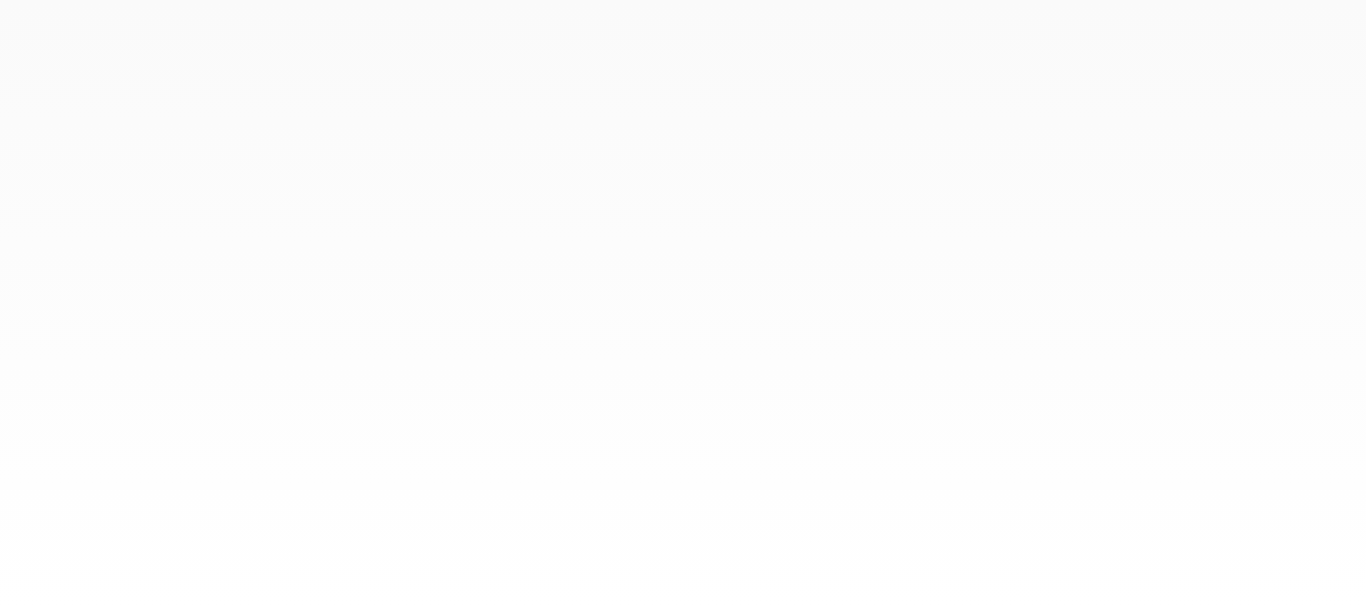 scroll, scrollTop: 0, scrollLeft: 0, axis: both 